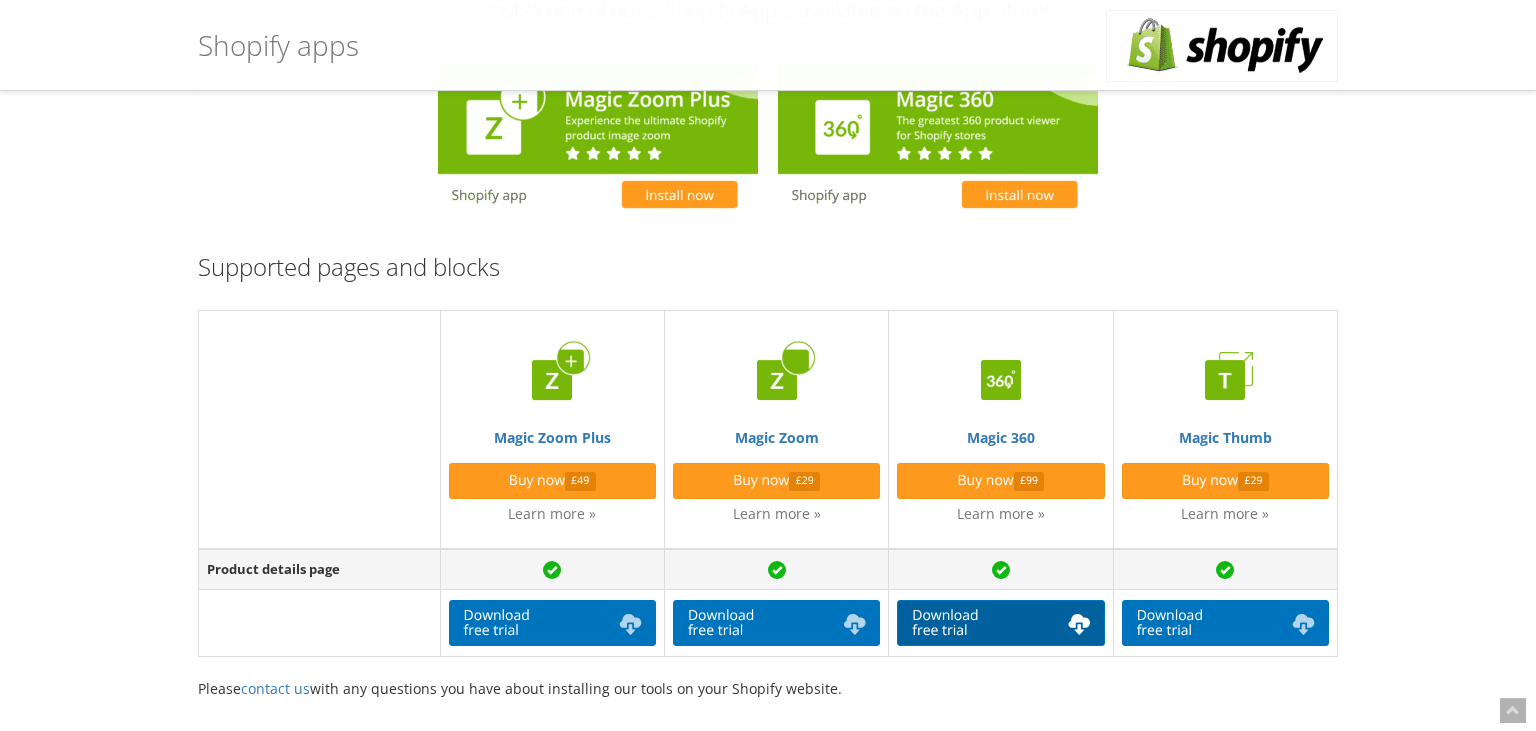scroll, scrollTop: 316, scrollLeft: 0, axis: vertical 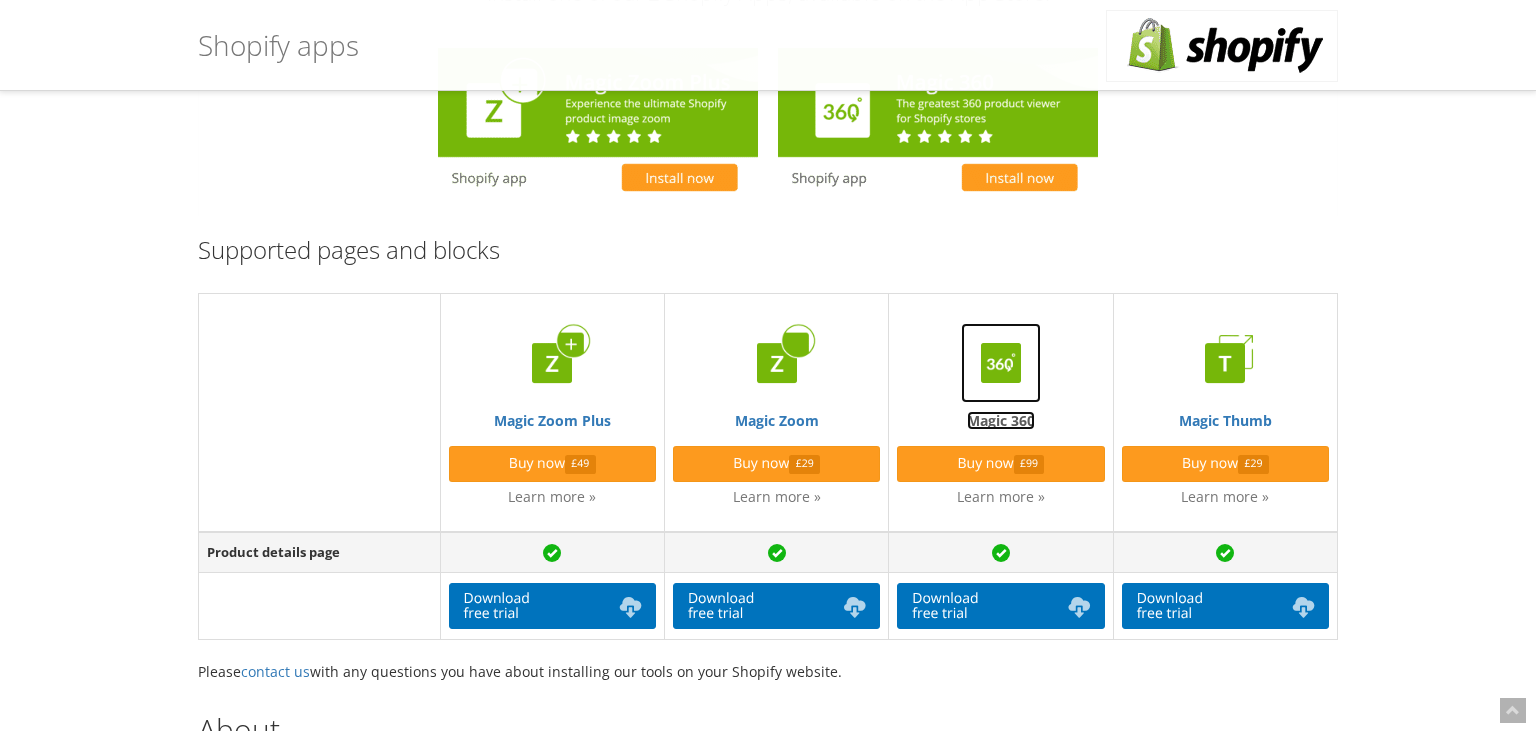 click at bounding box center [1001, 363] 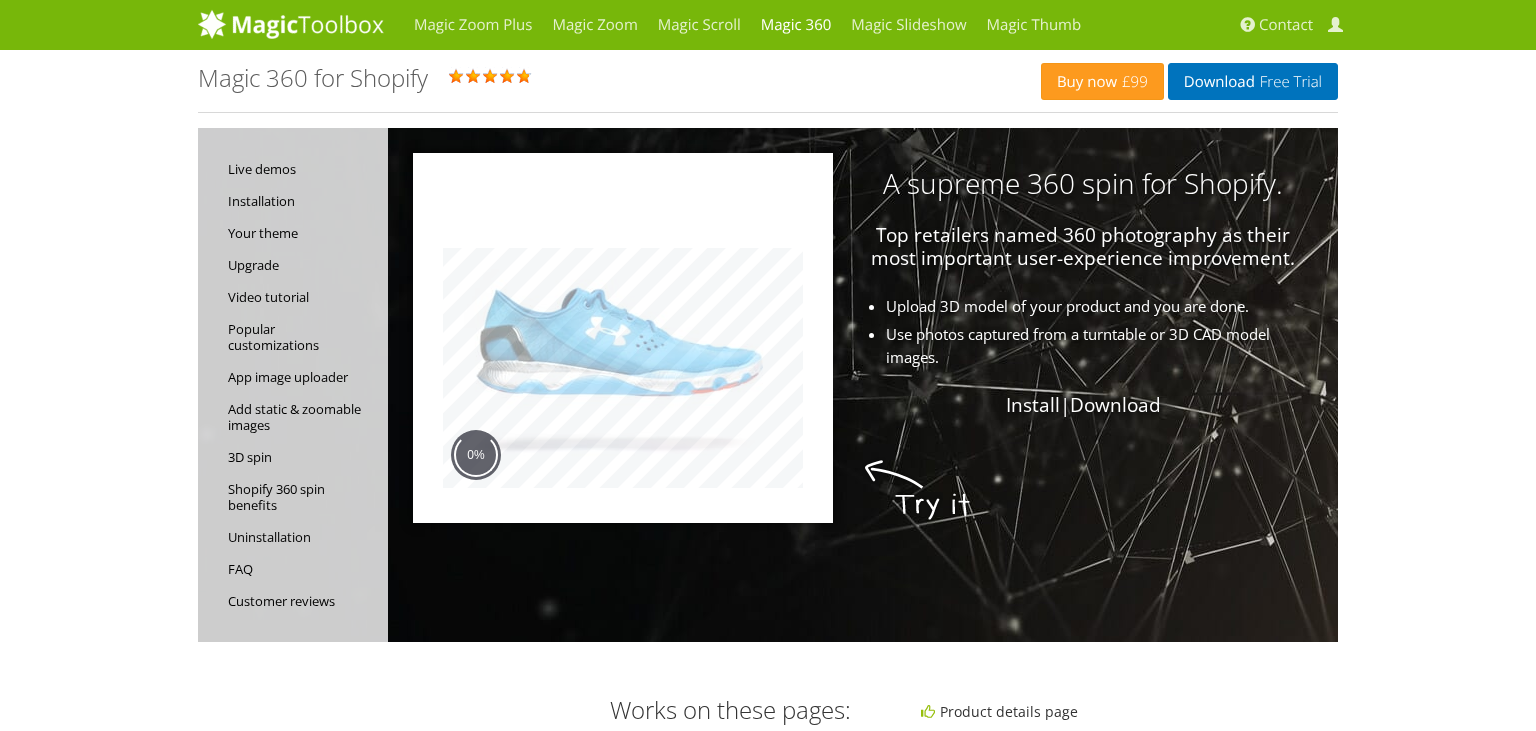 scroll, scrollTop: 0, scrollLeft: 0, axis: both 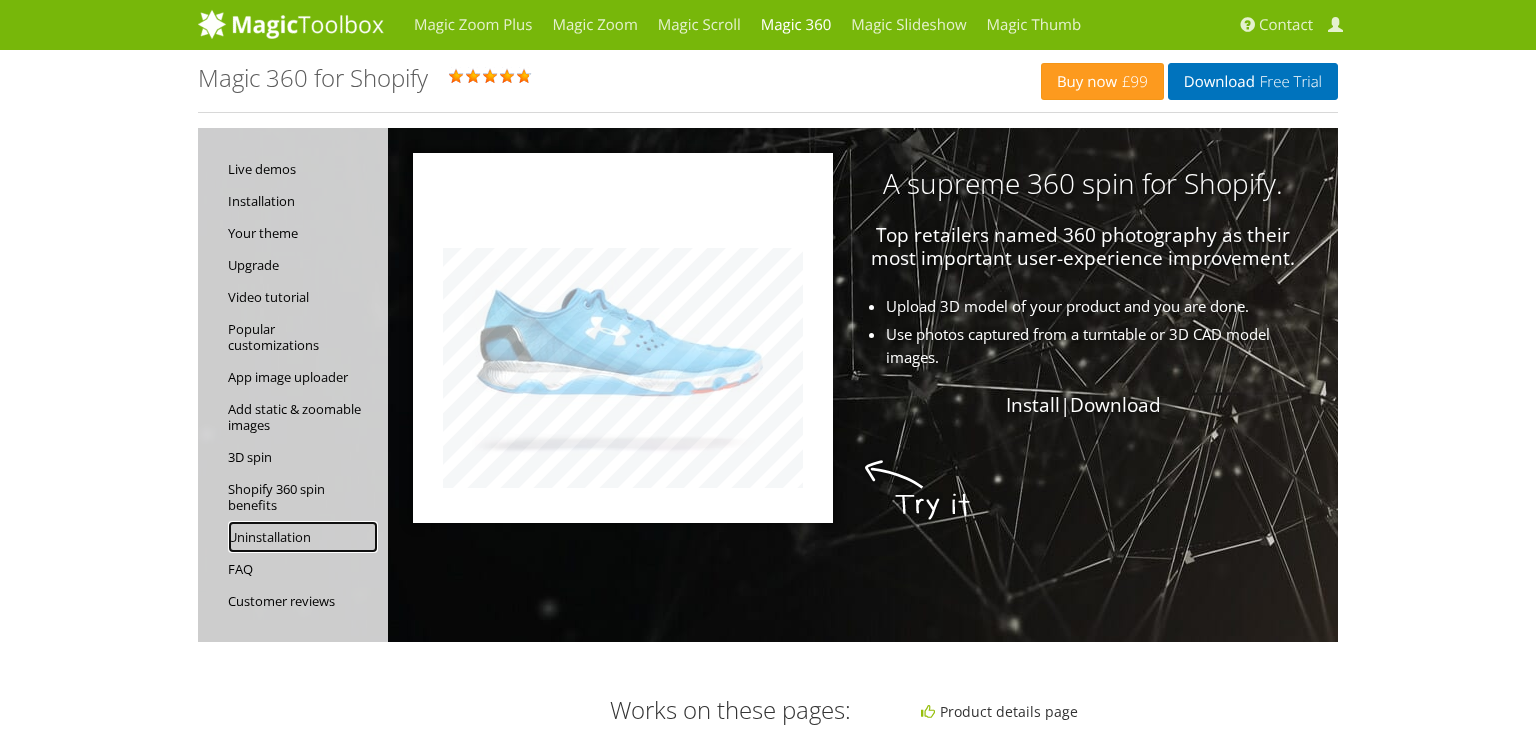 click on "Uninstallation" at bounding box center (303, 537) 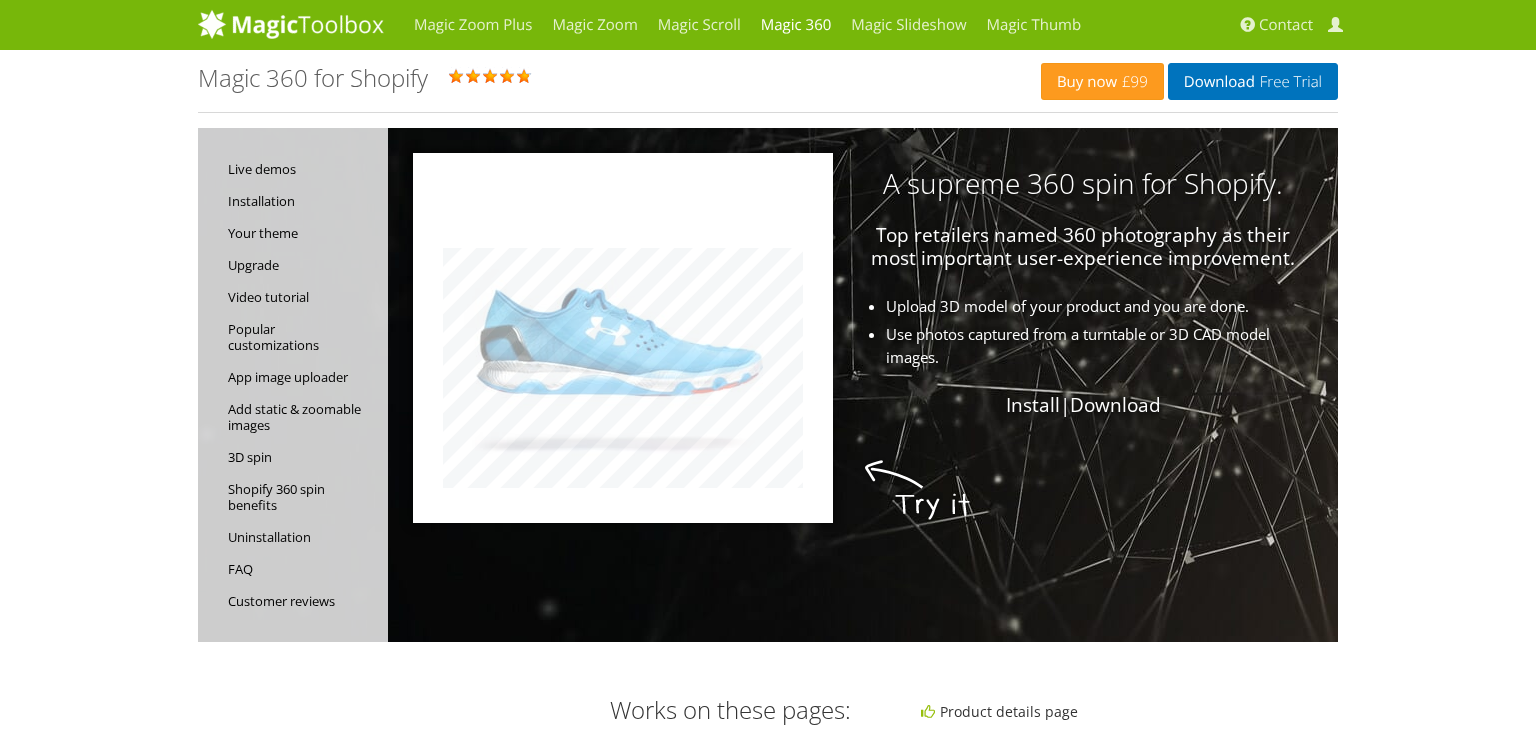 scroll, scrollTop: 12005, scrollLeft: 0, axis: vertical 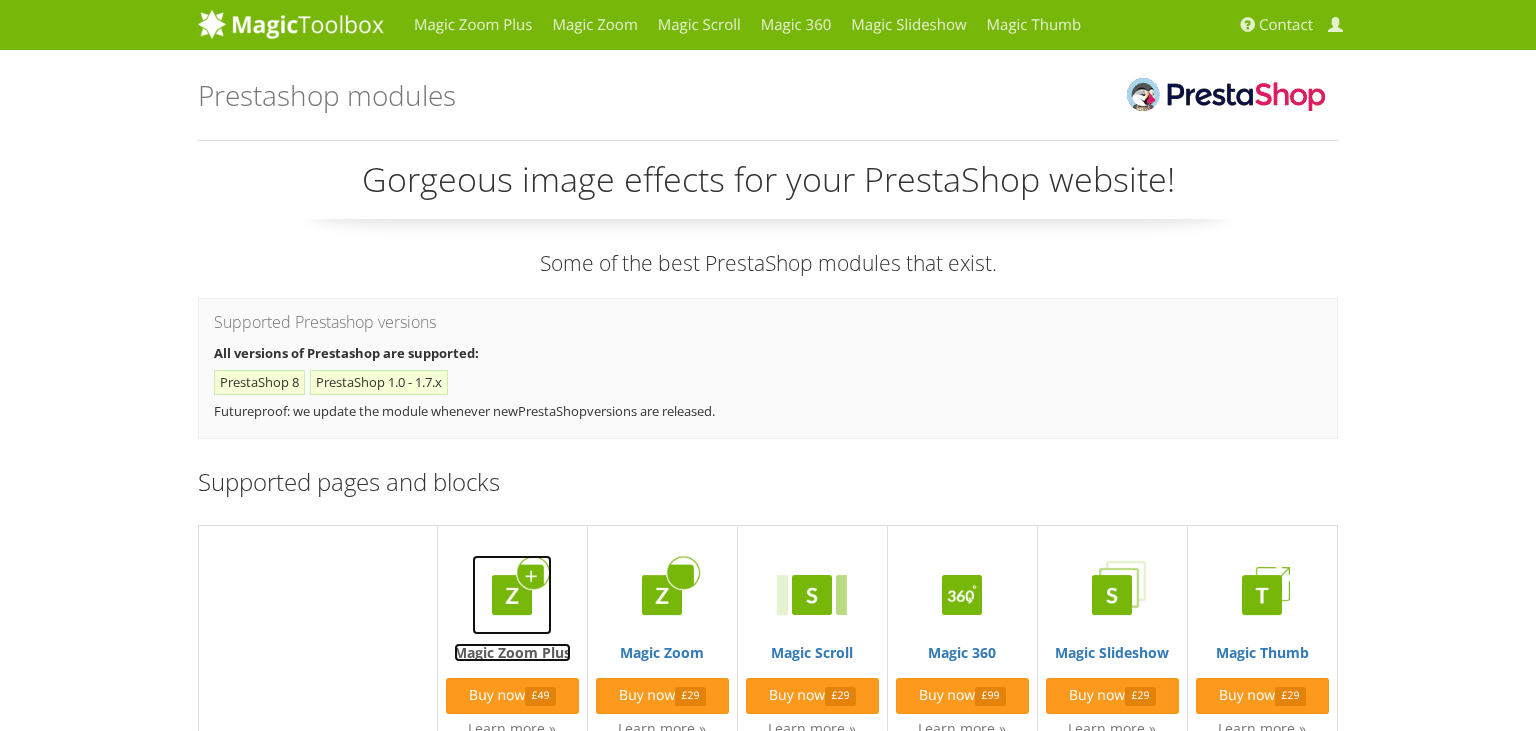 click at bounding box center [512, 595] 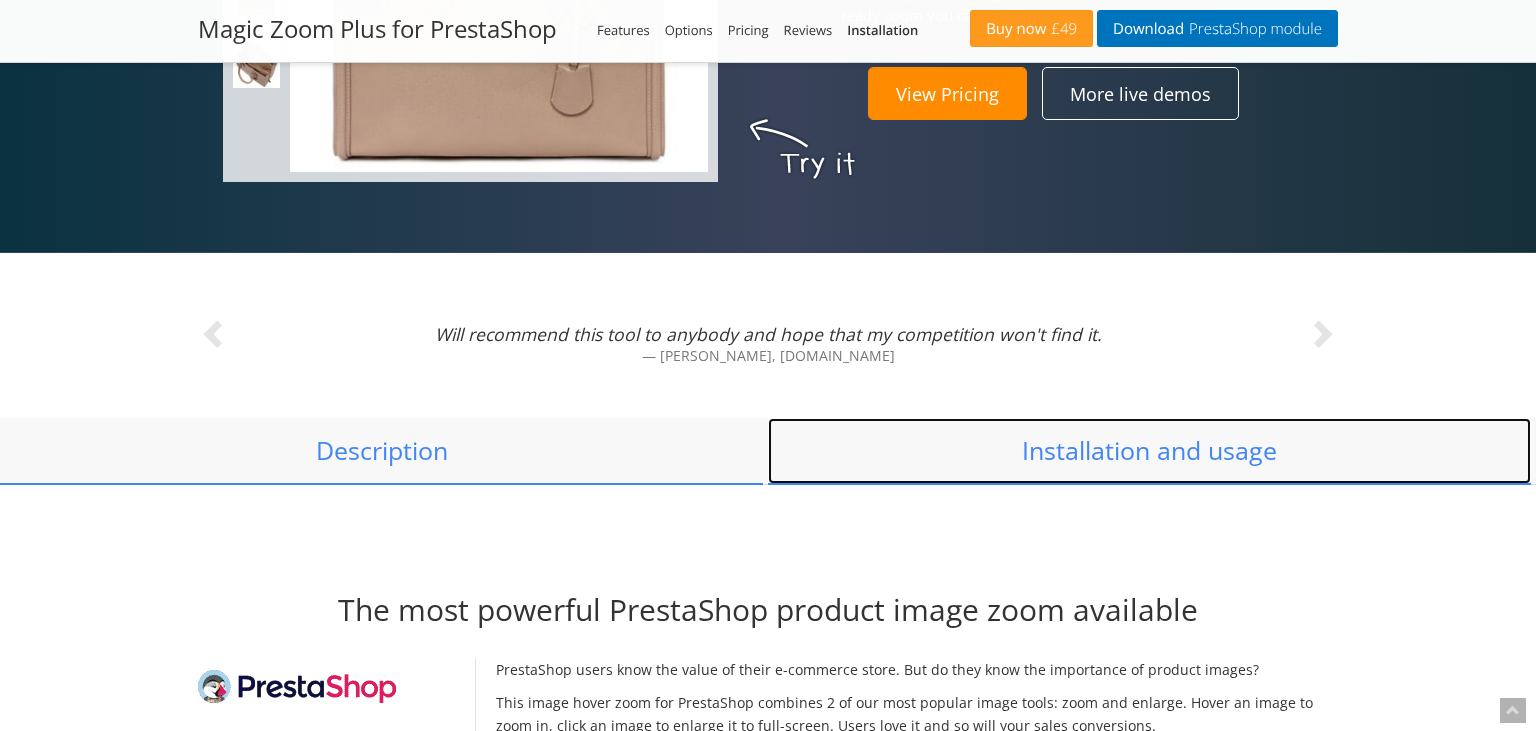 click on "Installation and usage" at bounding box center [1149, 451] 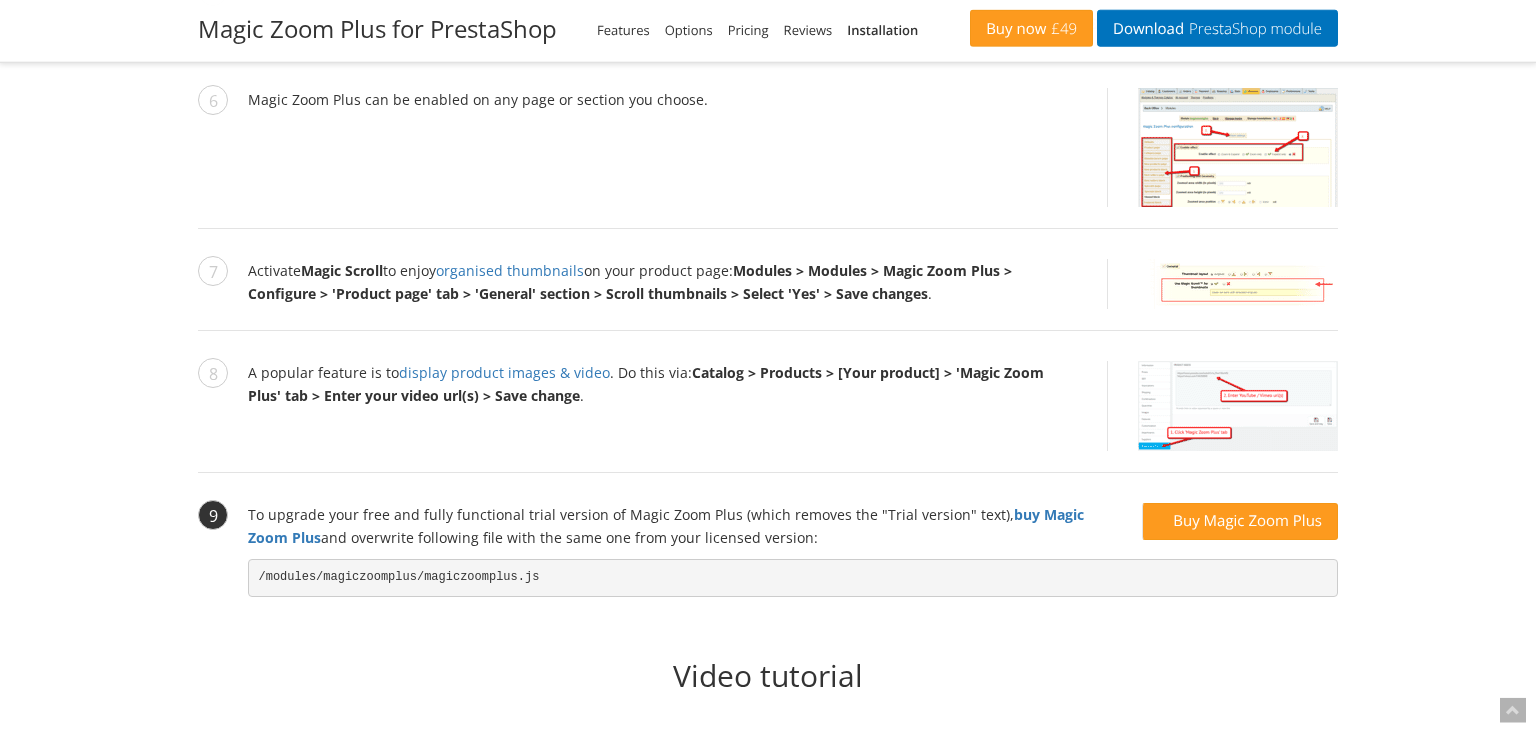 scroll, scrollTop: 2523, scrollLeft: 0, axis: vertical 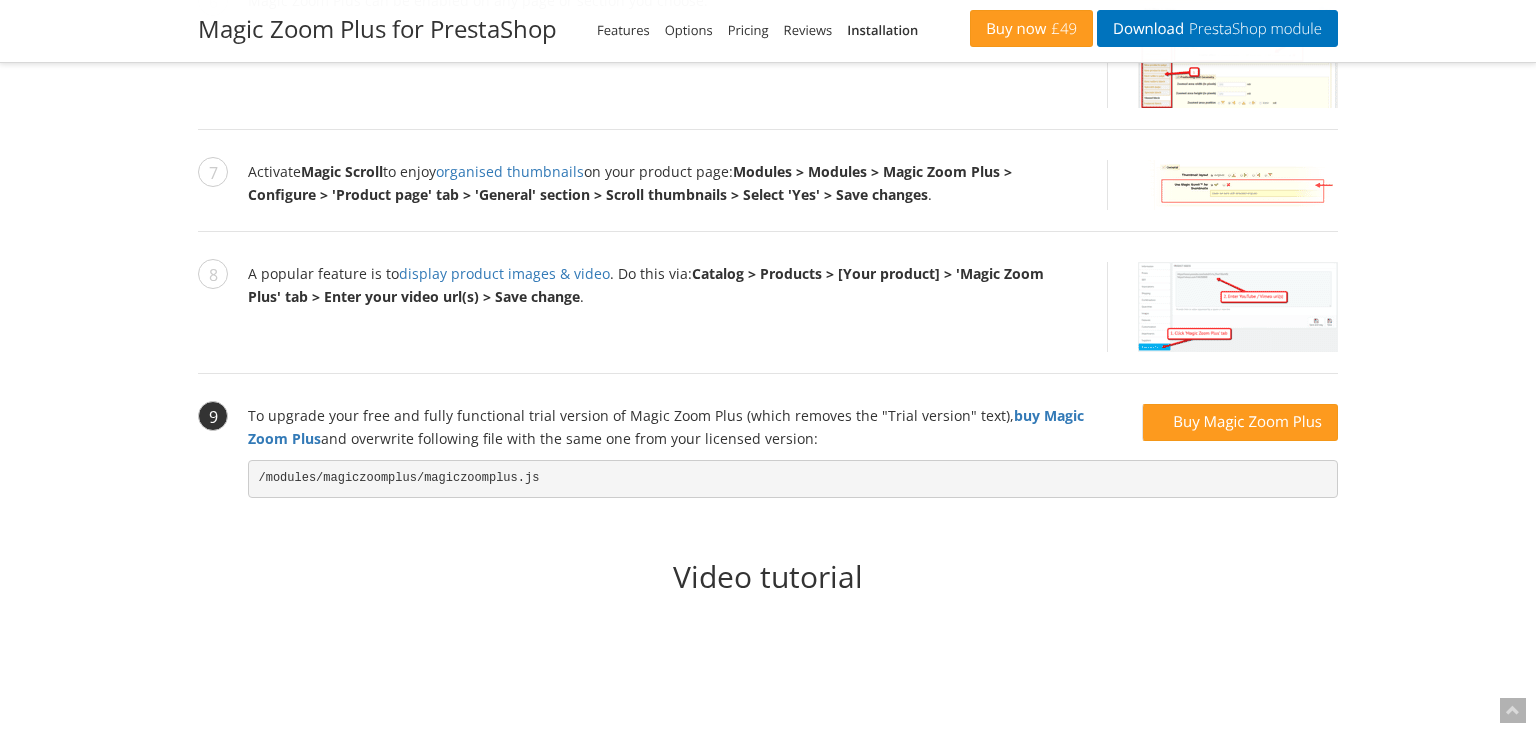click on "/modules/magiczoomplus/magiczoomplus.js" at bounding box center [793, 479] 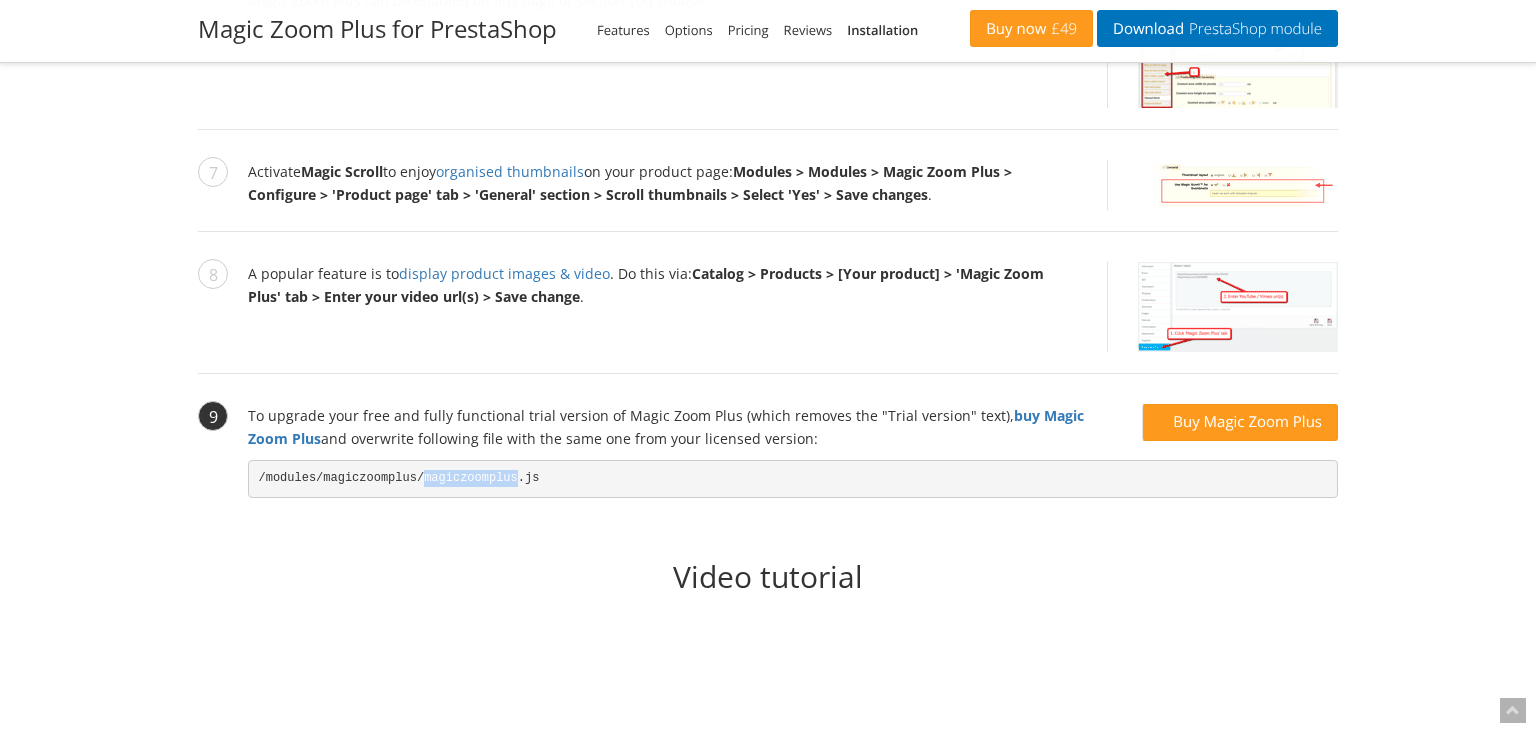 click on "/modules/magiczoomplus/magiczoomplus.js" at bounding box center (793, 479) 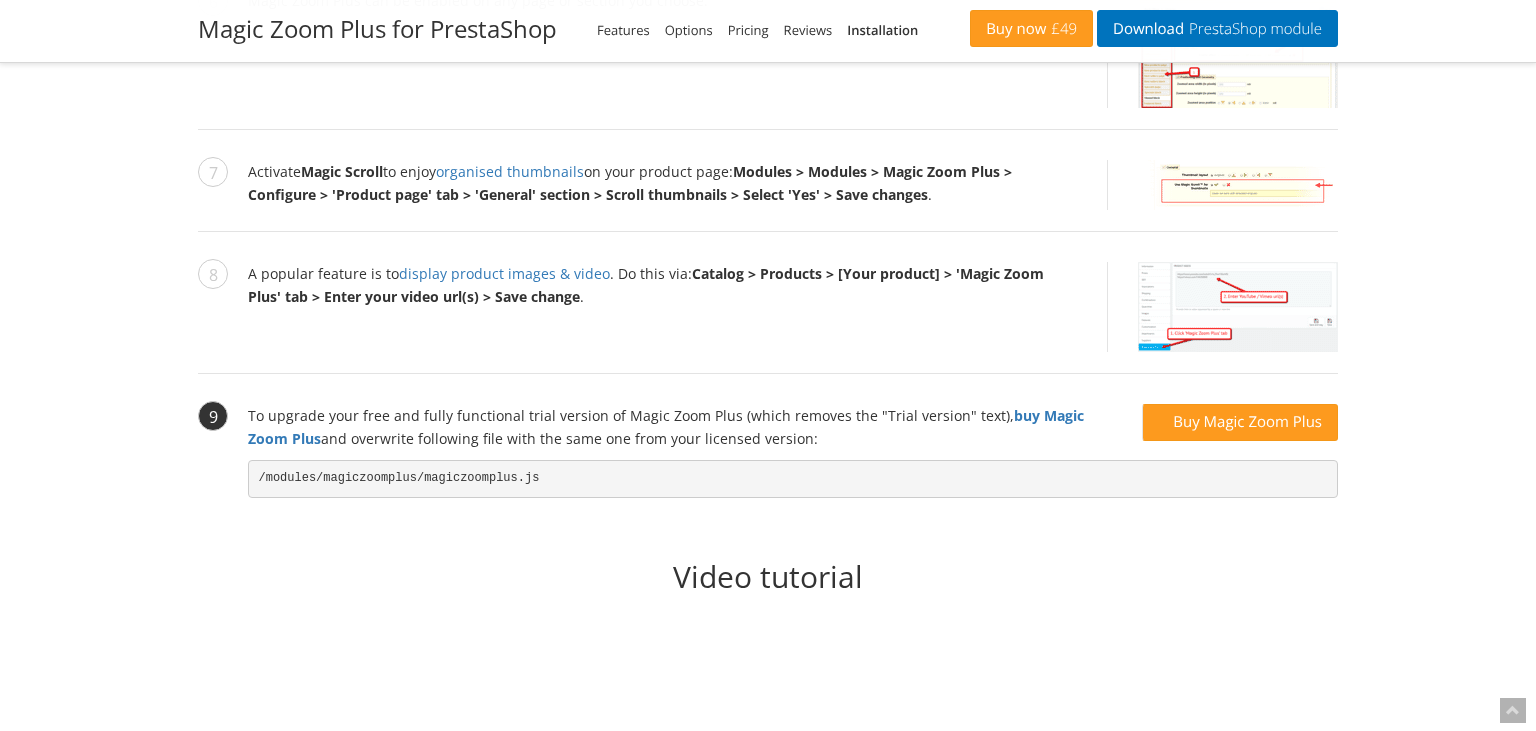click on "/modules/magiczoomplus/magiczoomplus.js" at bounding box center (793, 479) 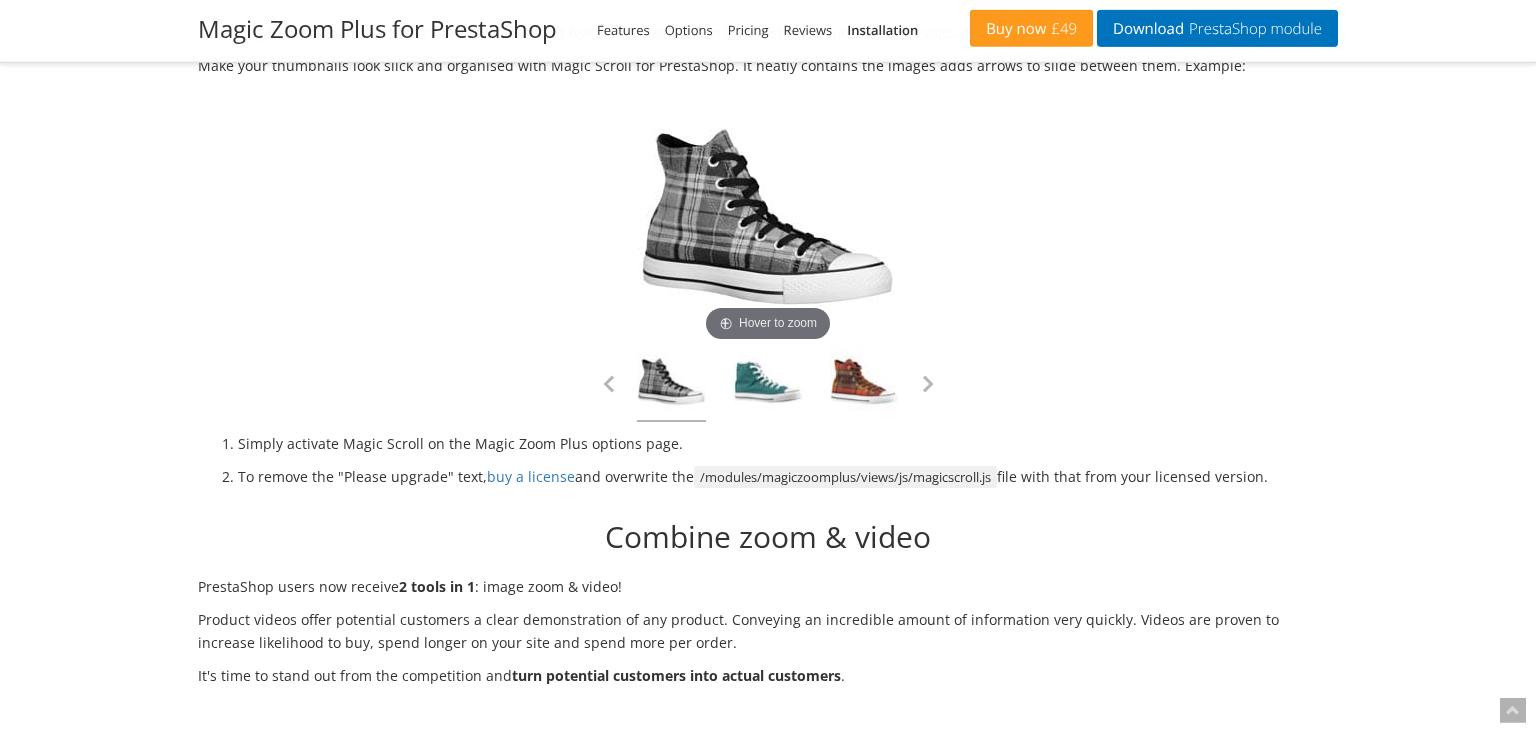 scroll, scrollTop: 3579, scrollLeft: 0, axis: vertical 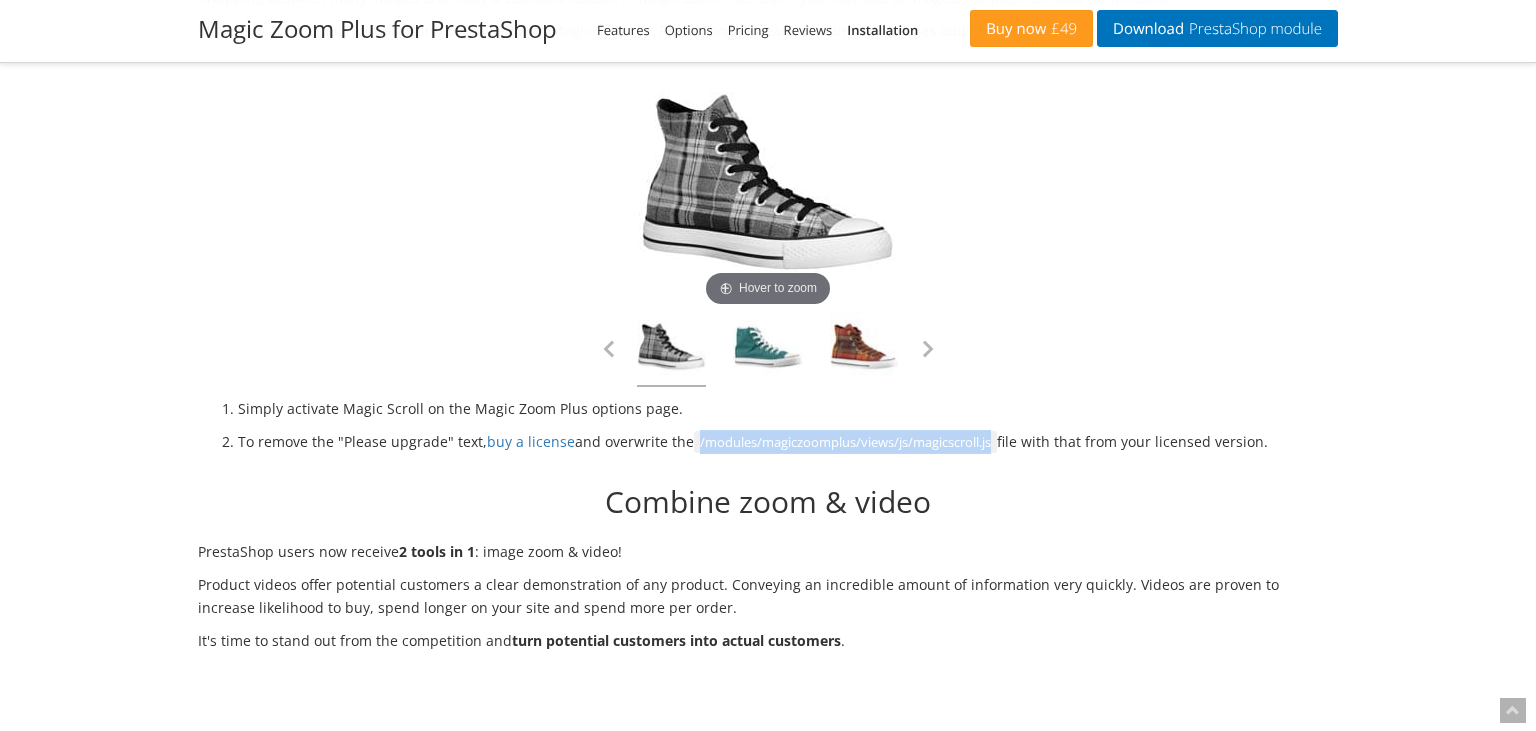 drag, startPoint x: 990, startPoint y: 439, endPoint x: 694, endPoint y: 435, distance: 296.02704 